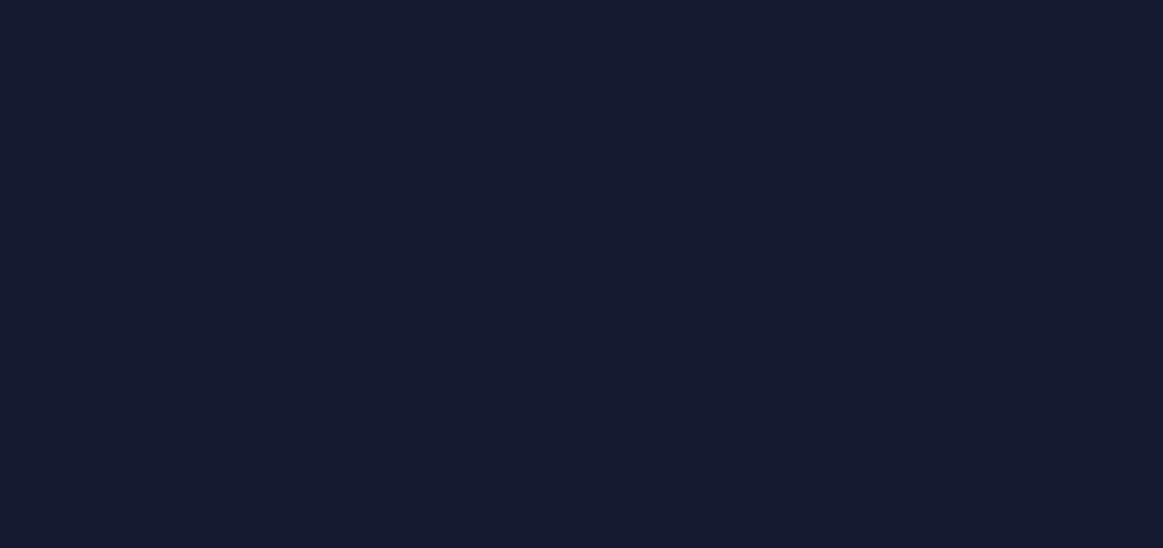 scroll, scrollTop: 0, scrollLeft: 0, axis: both 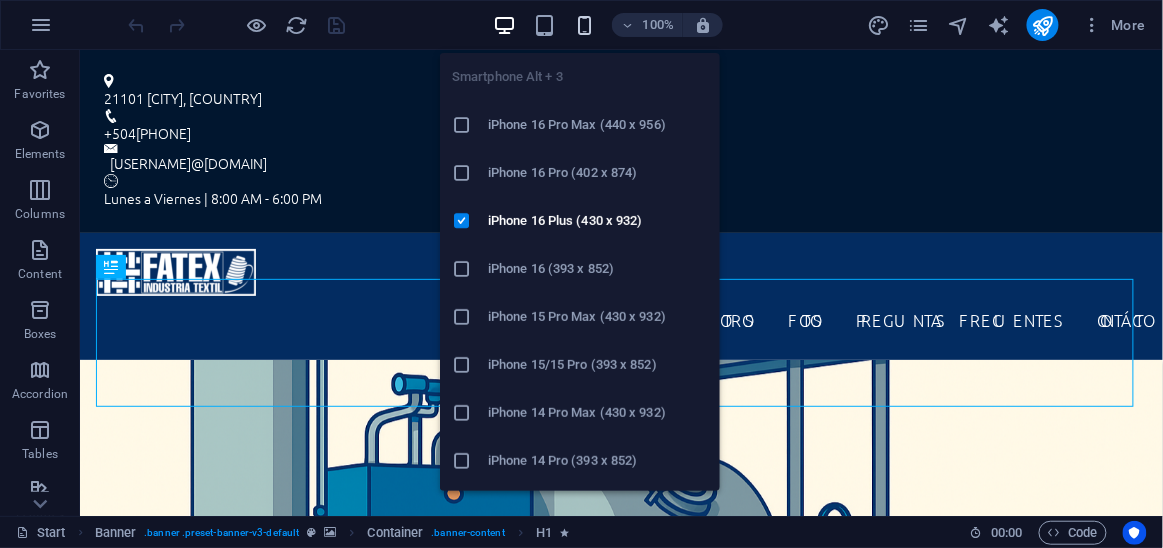 click at bounding box center [584, 25] 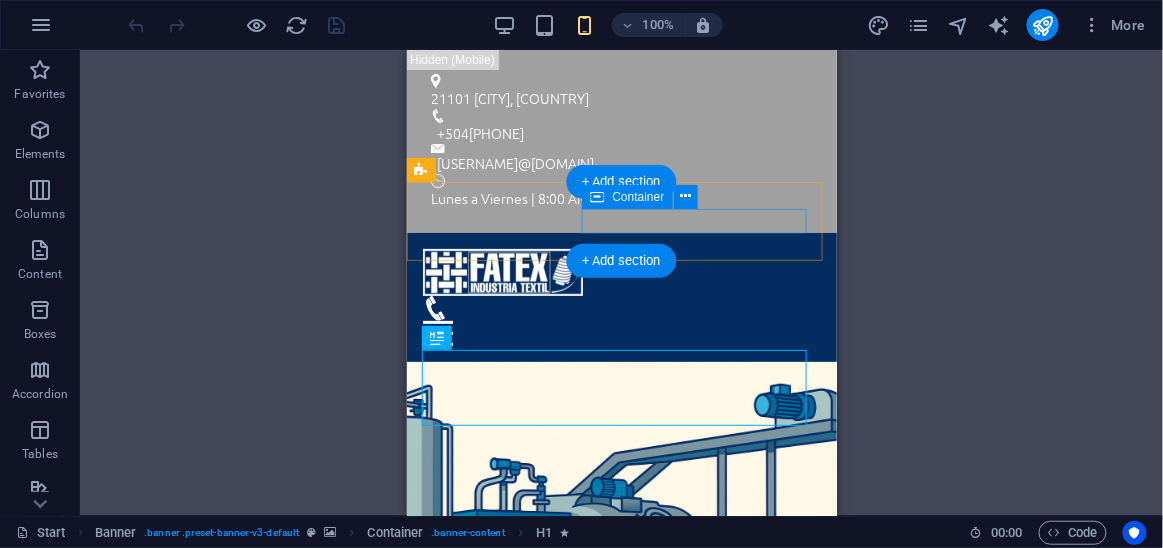 click at bounding box center [621, 320] 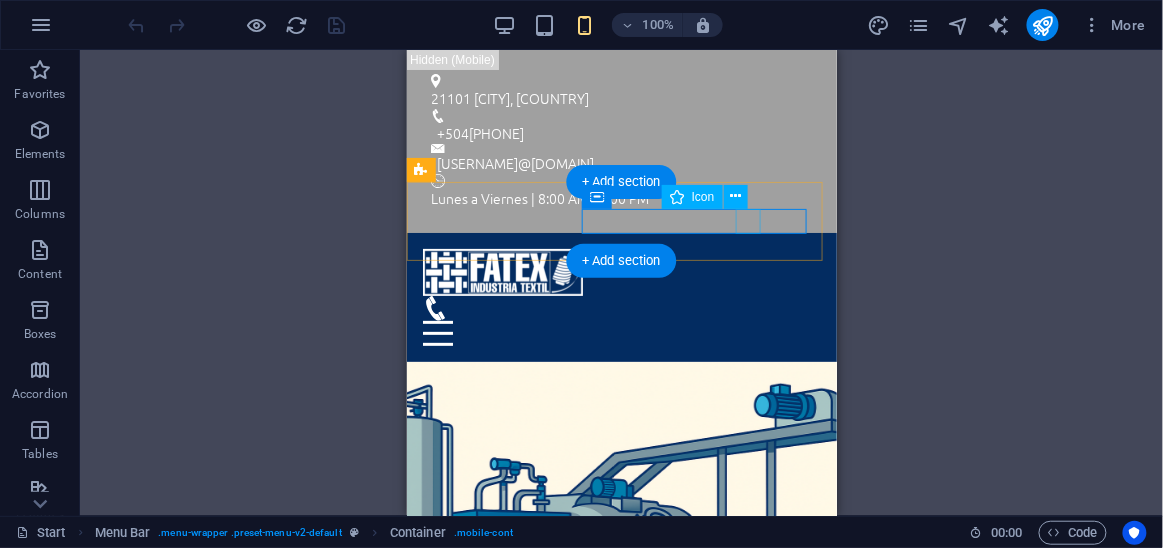 click at bounding box center (613, 307) 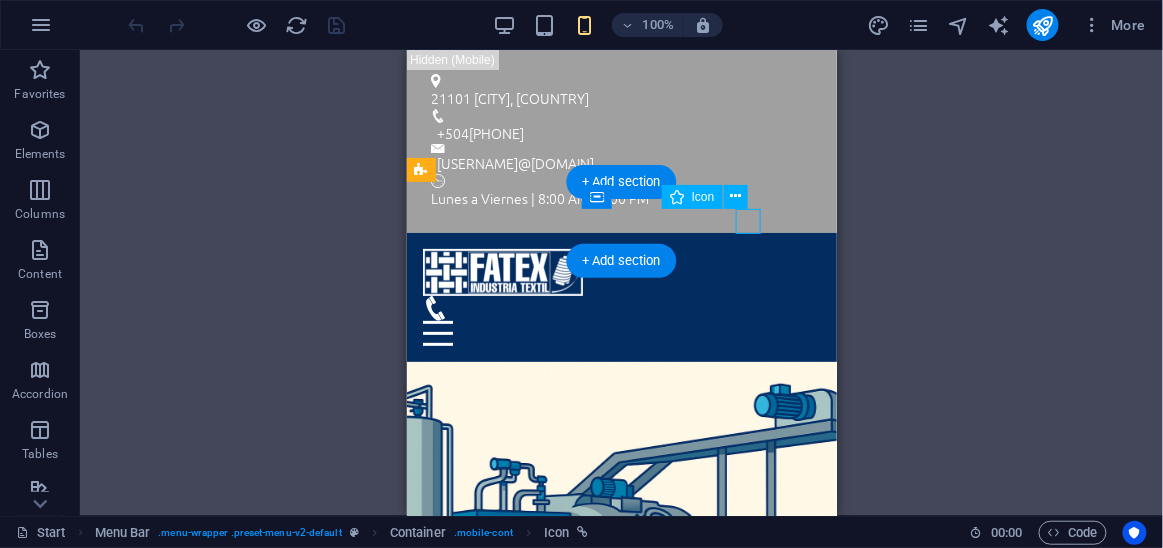 click at bounding box center (613, 307) 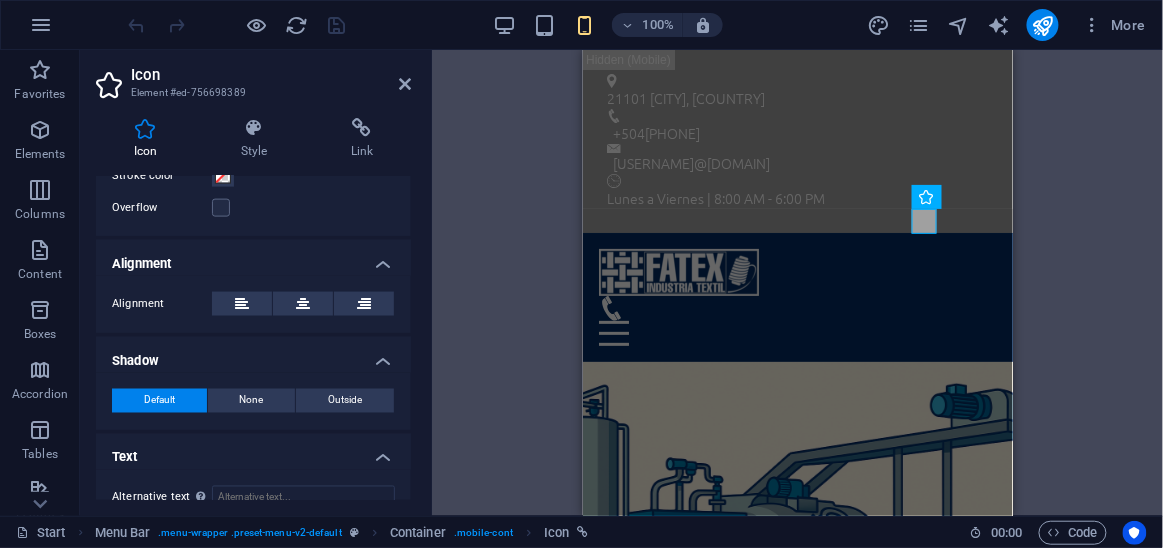 scroll, scrollTop: 721, scrollLeft: 0, axis: vertical 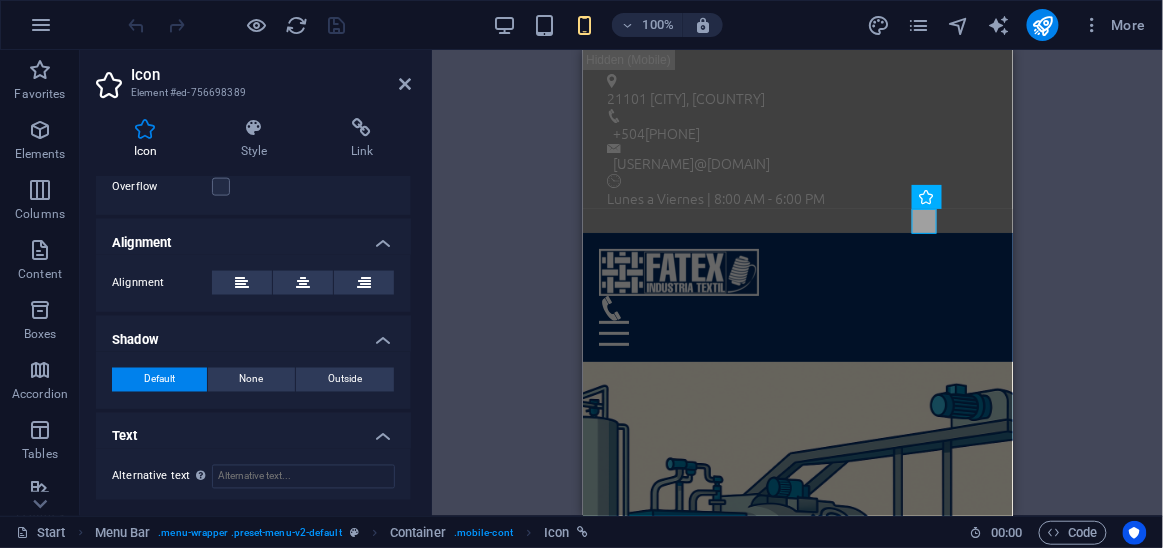 drag, startPoint x: 406, startPoint y: 440, endPoint x: 413, endPoint y: 414, distance: 26.925823 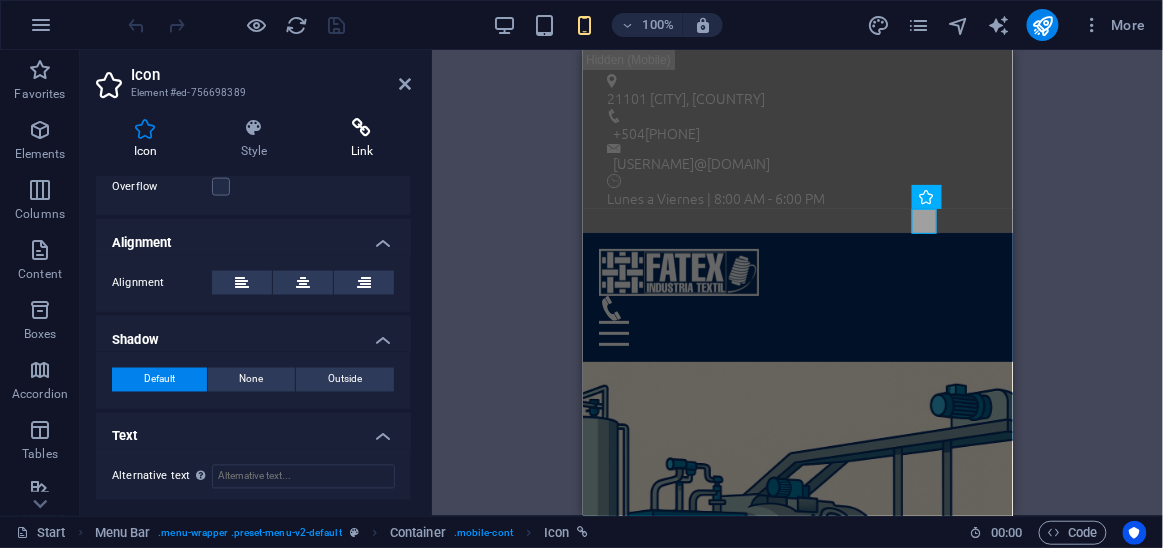 click on "Link" at bounding box center (362, 139) 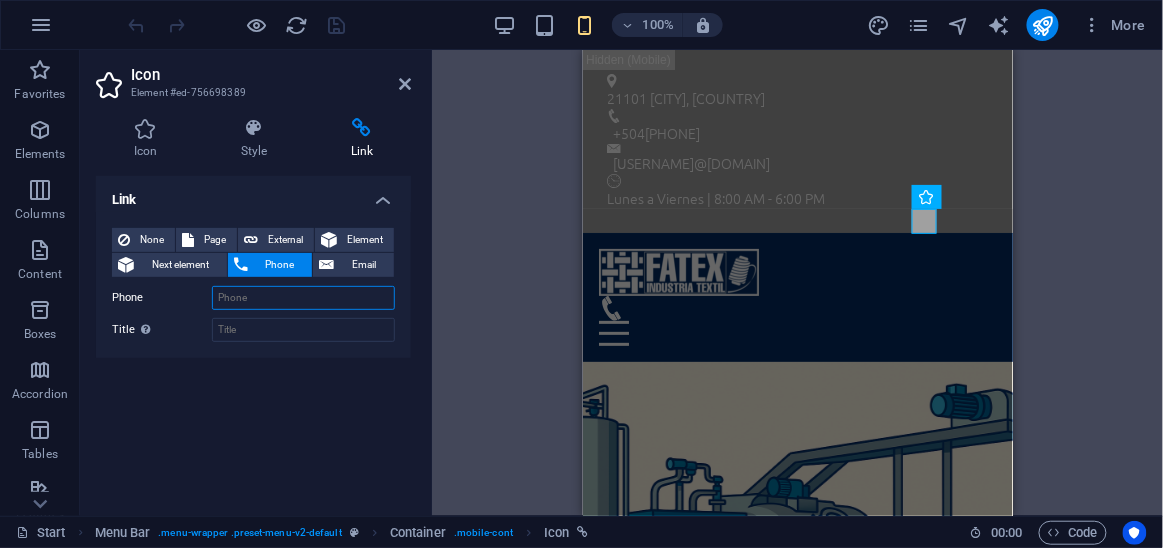 click on "Phone" at bounding box center [303, 298] 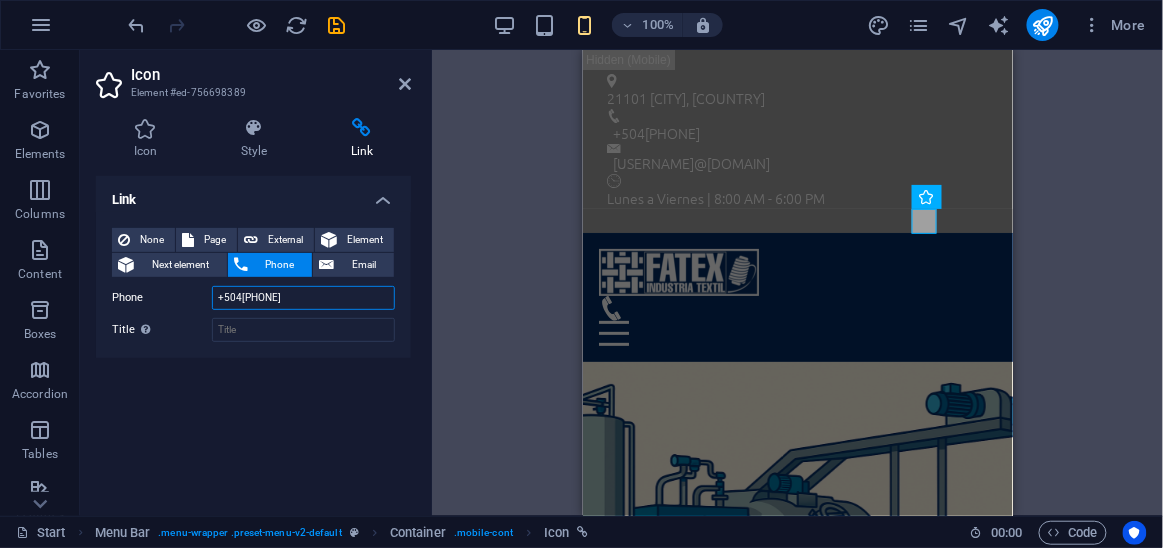 type on "+504 [PHONE]" 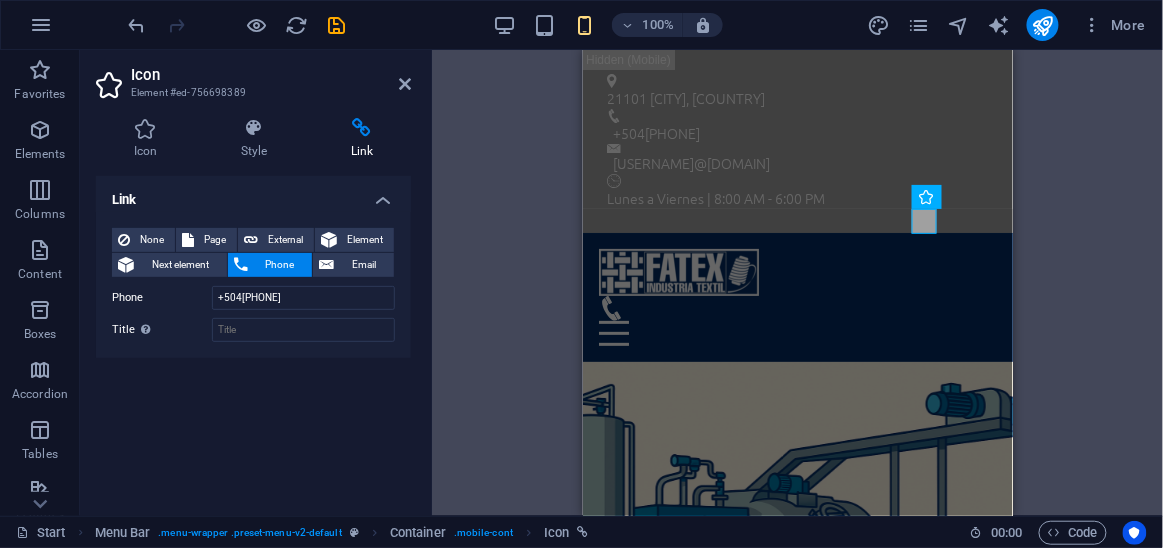 click on "Phone" at bounding box center [280, 265] 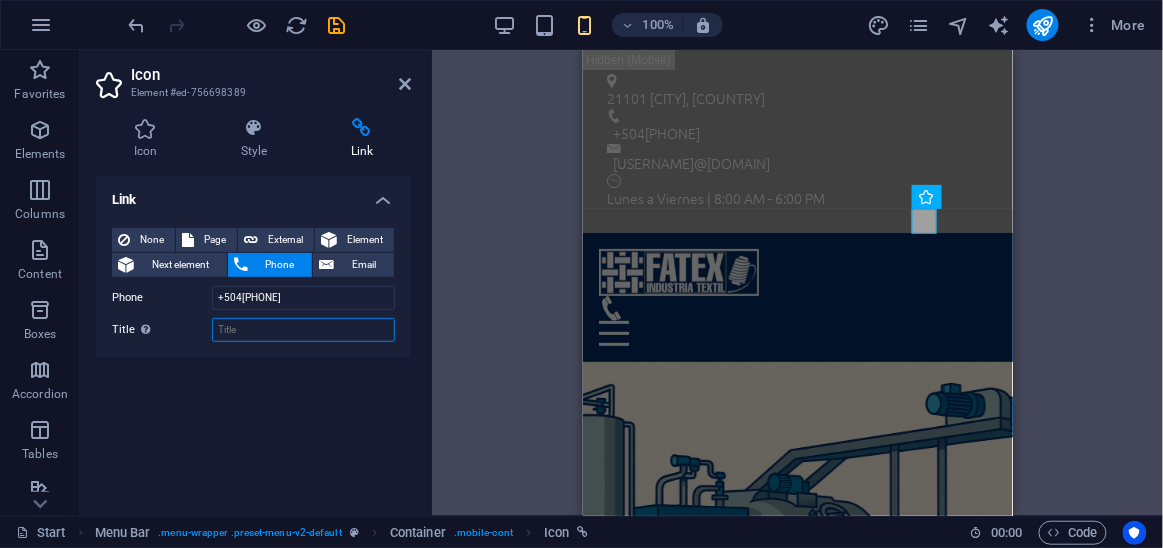 click on "Title Additional link description, should not be the same as the link text. The title is most often shown as a tooltip text when the mouse moves over the element. Leave empty if uncertain." at bounding box center [303, 330] 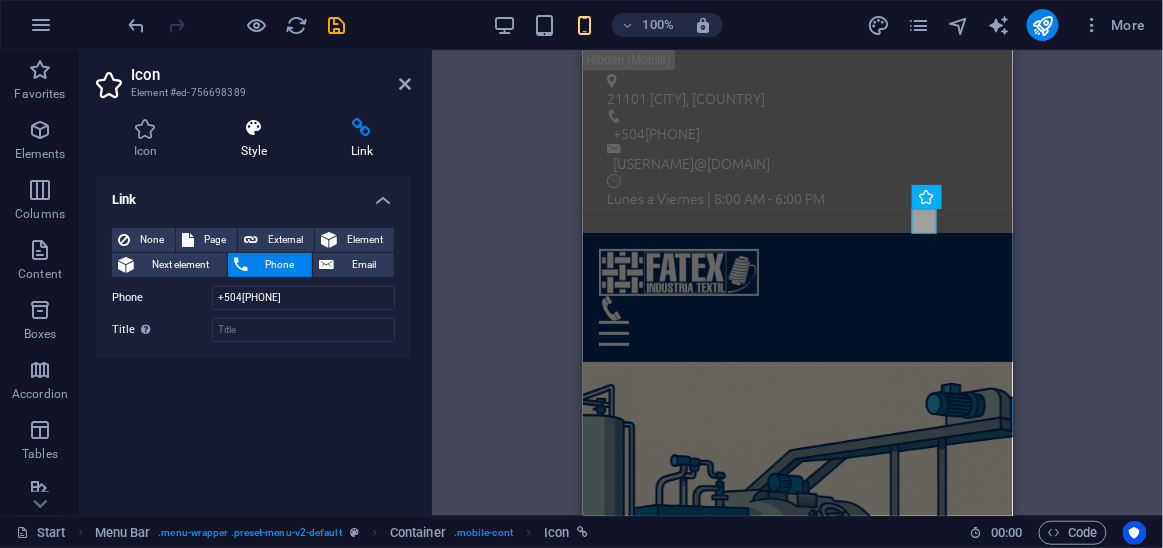 click at bounding box center (254, 128) 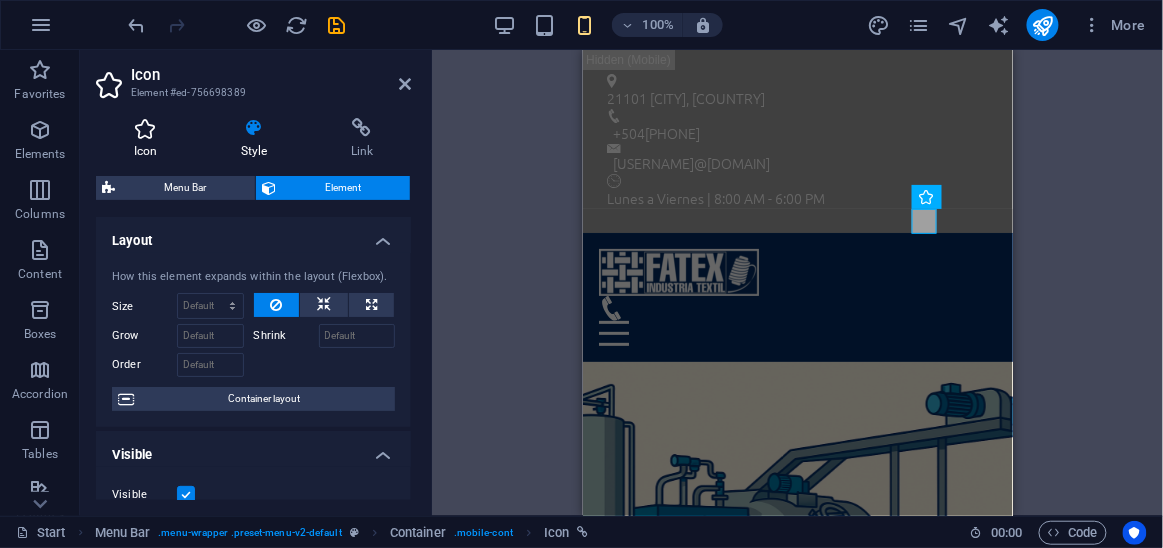 click at bounding box center (145, 128) 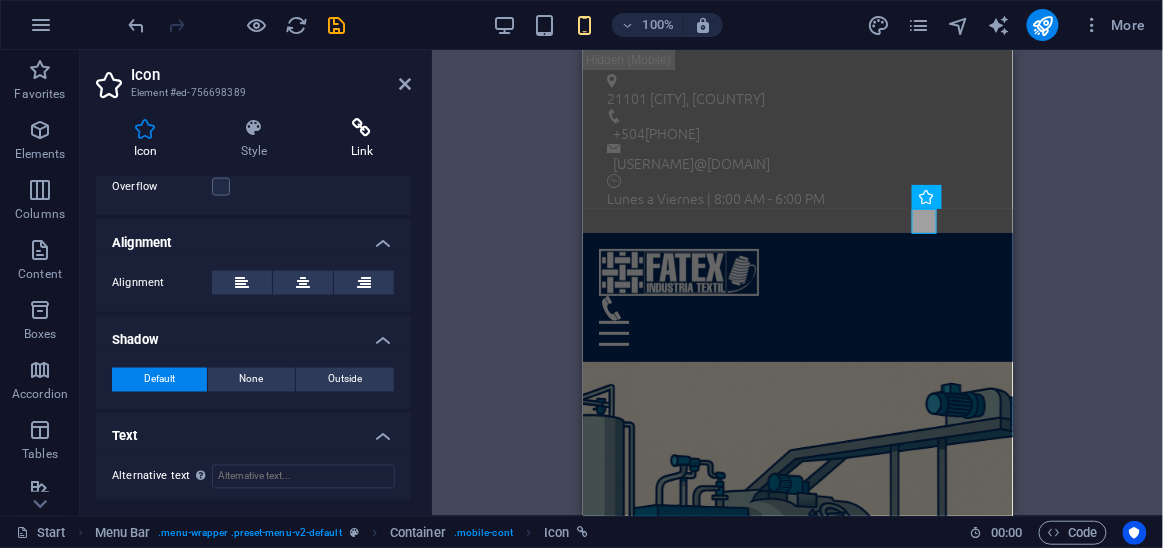 click at bounding box center (362, 128) 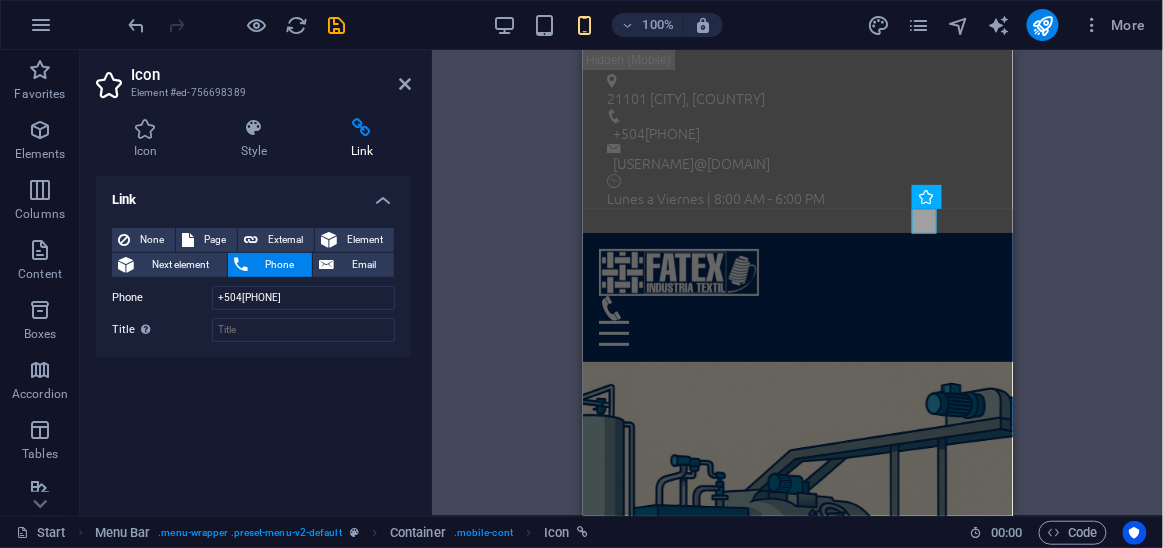 click on "Icon" at bounding box center [271, 75] 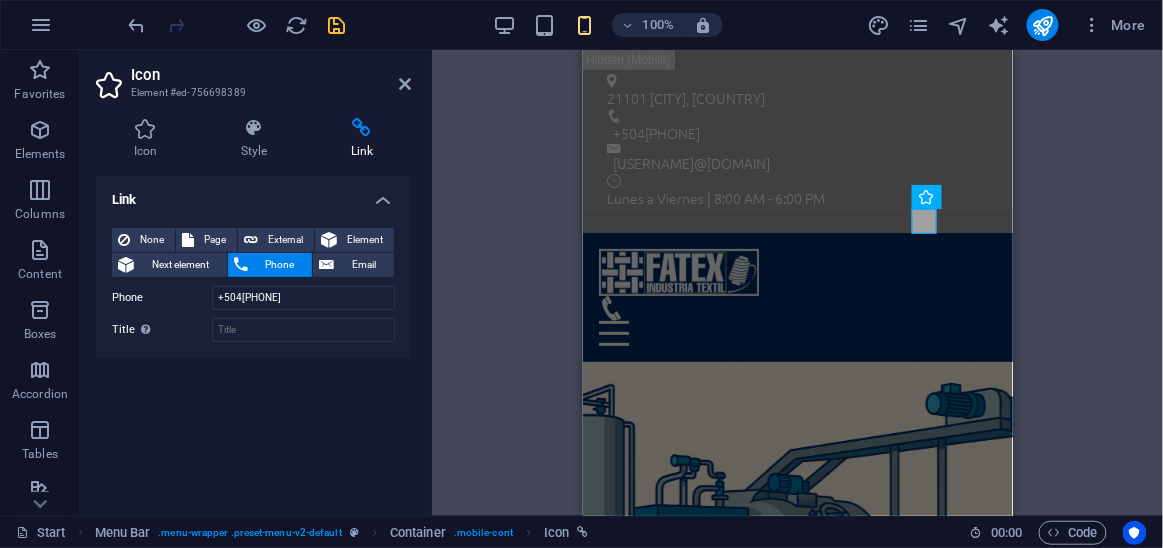 click at bounding box center (337, 25) 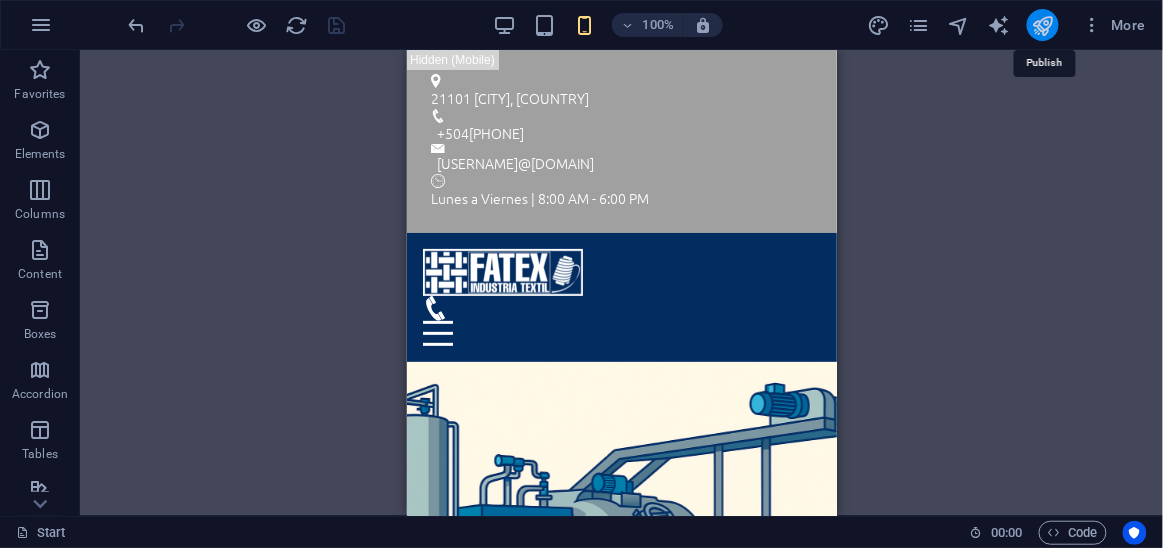 click at bounding box center (1042, 25) 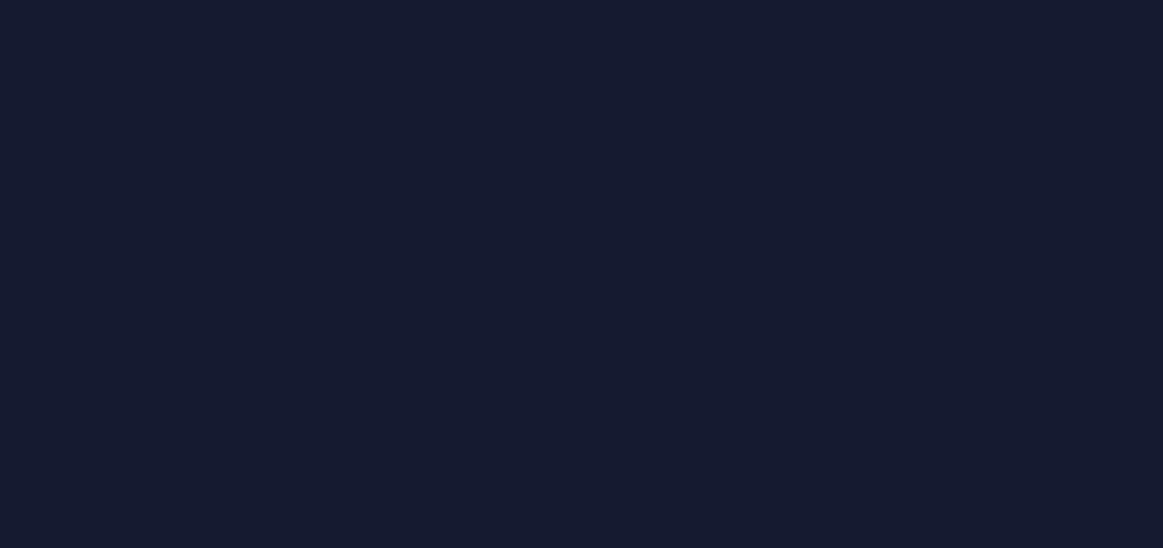 scroll, scrollTop: 0, scrollLeft: 0, axis: both 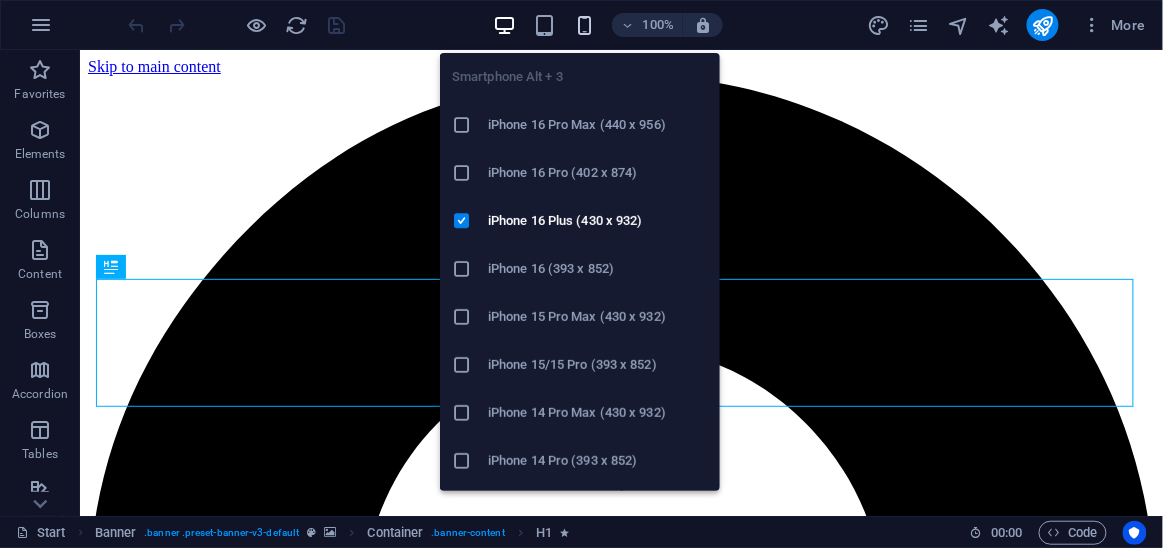 click at bounding box center (584, 25) 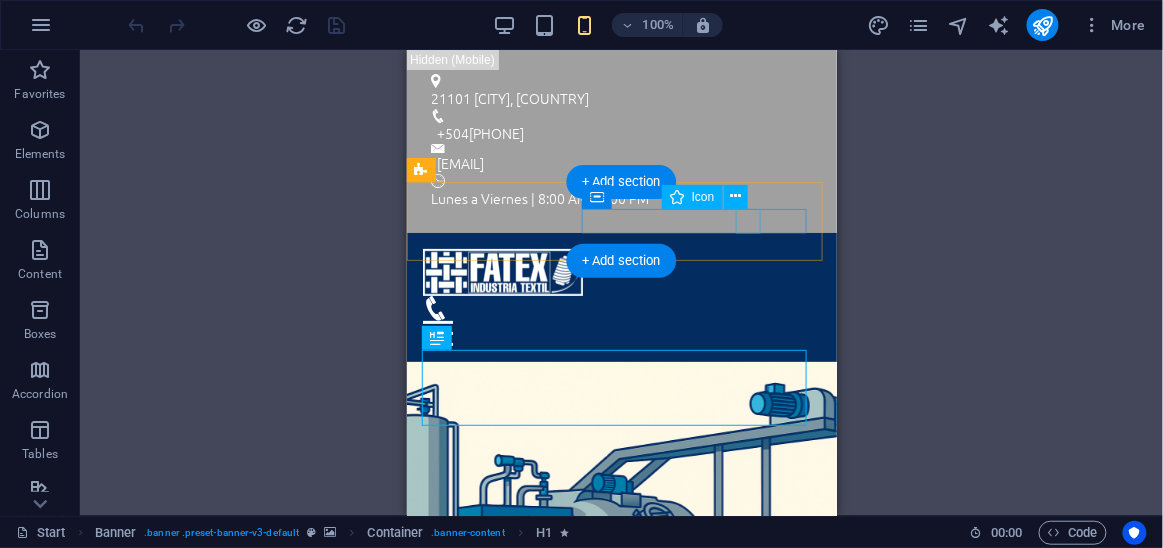 click at bounding box center (613, 307) 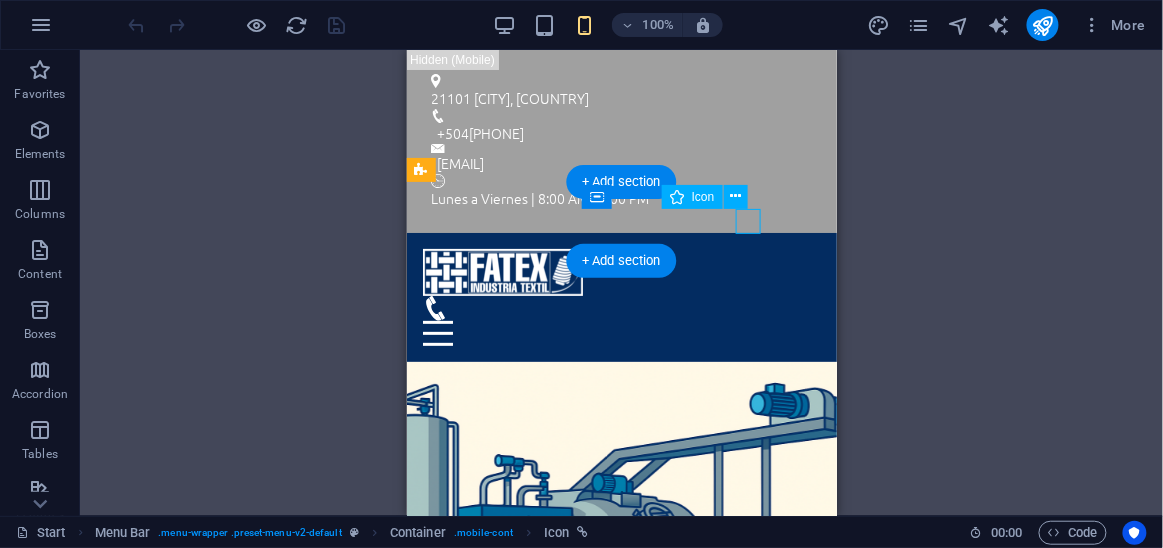 click at bounding box center [613, 307] 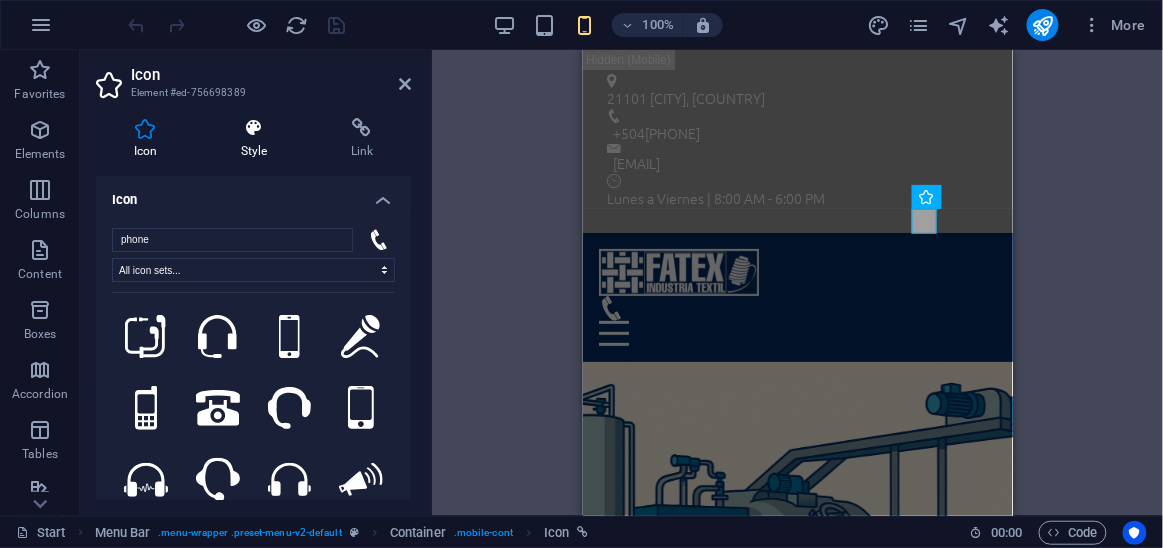 click at bounding box center (254, 128) 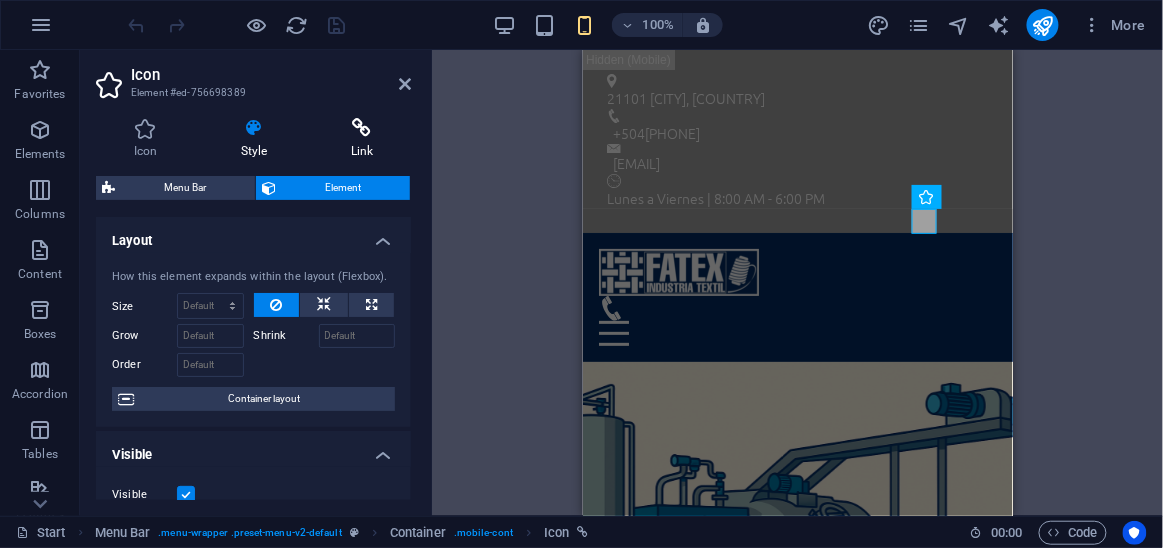 click on "Link" at bounding box center (362, 139) 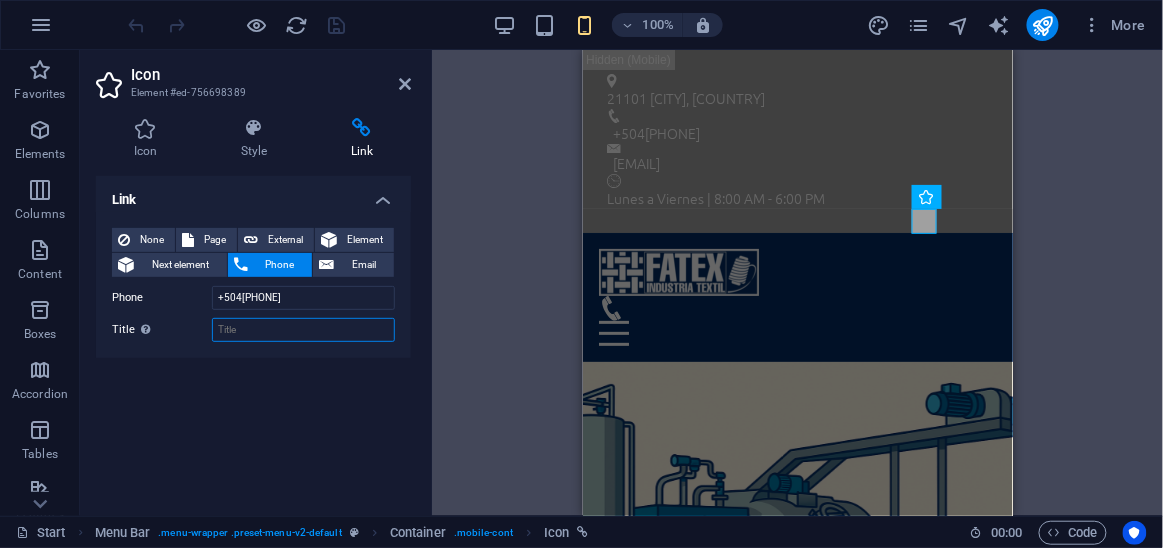 click on "Title Additional link description, should not be the same as the link text. The title is most often shown as a tooltip text when the mouse moves over the element. Leave empty if uncertain." at bounding box center (303, 330) 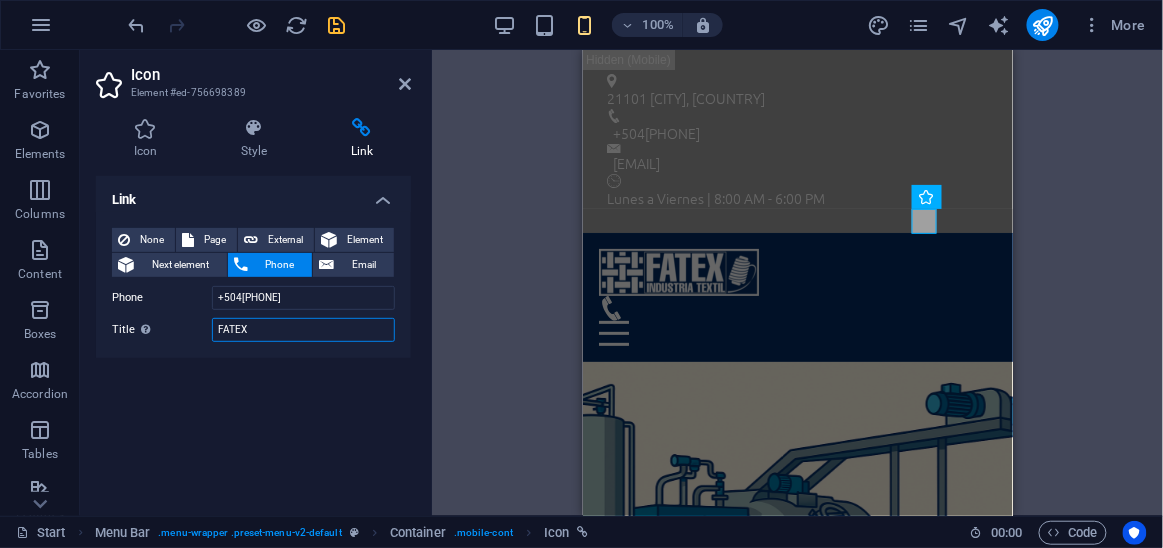 type on "FATEX" 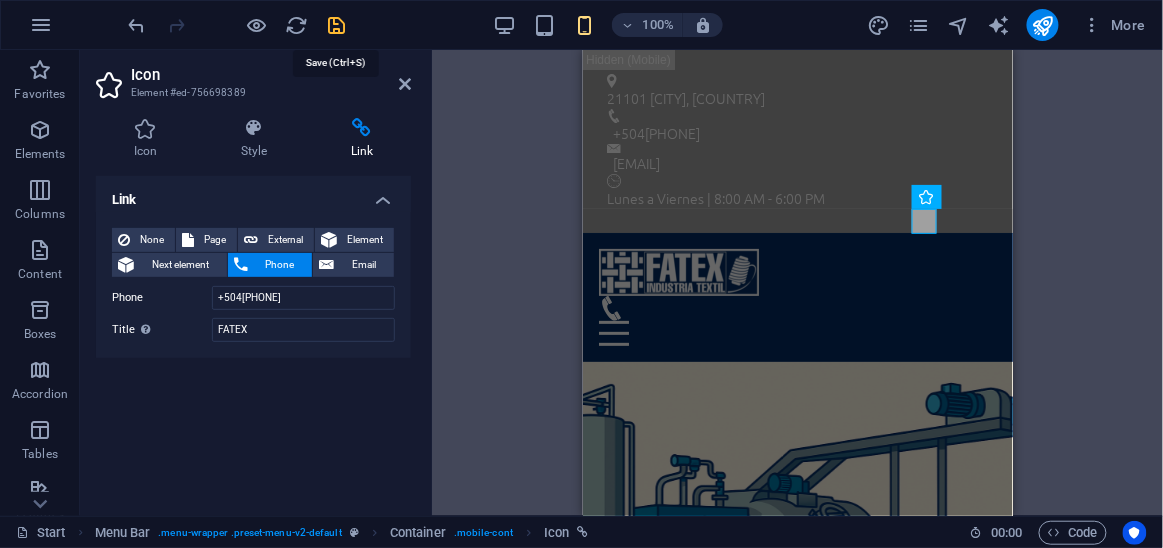 click at bounding box center [337, 25] 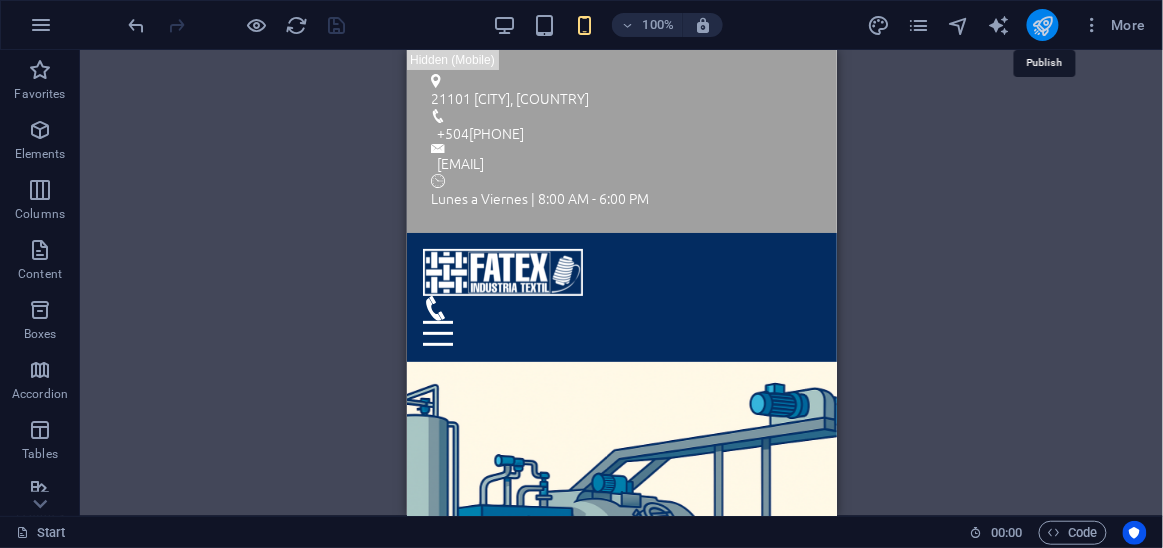 click at bounding box center (1042, 25) 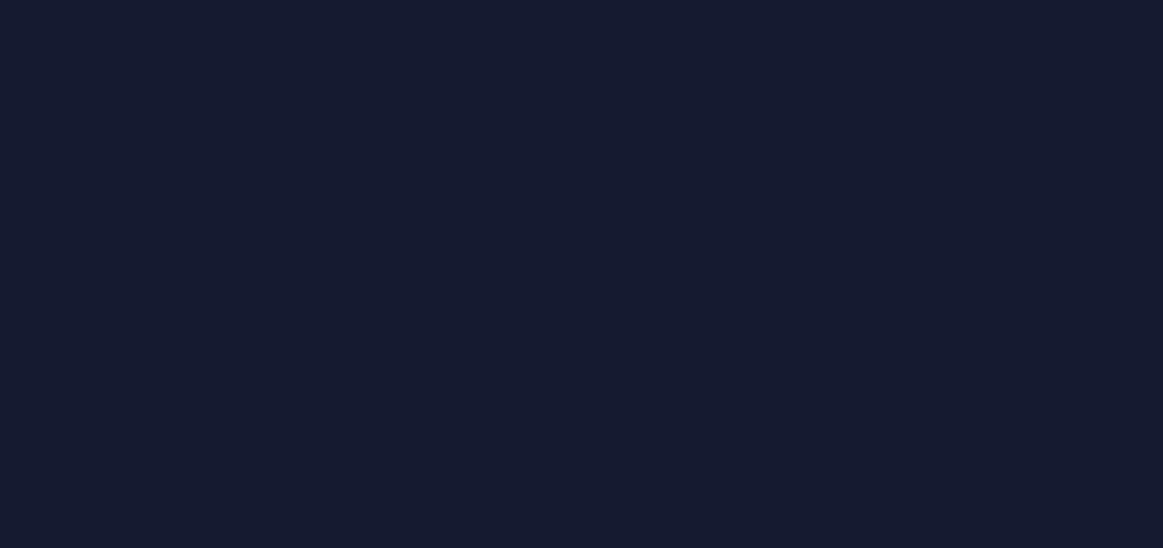 scroll, scrollTop: 0, scrollLeft: 0, axis: both 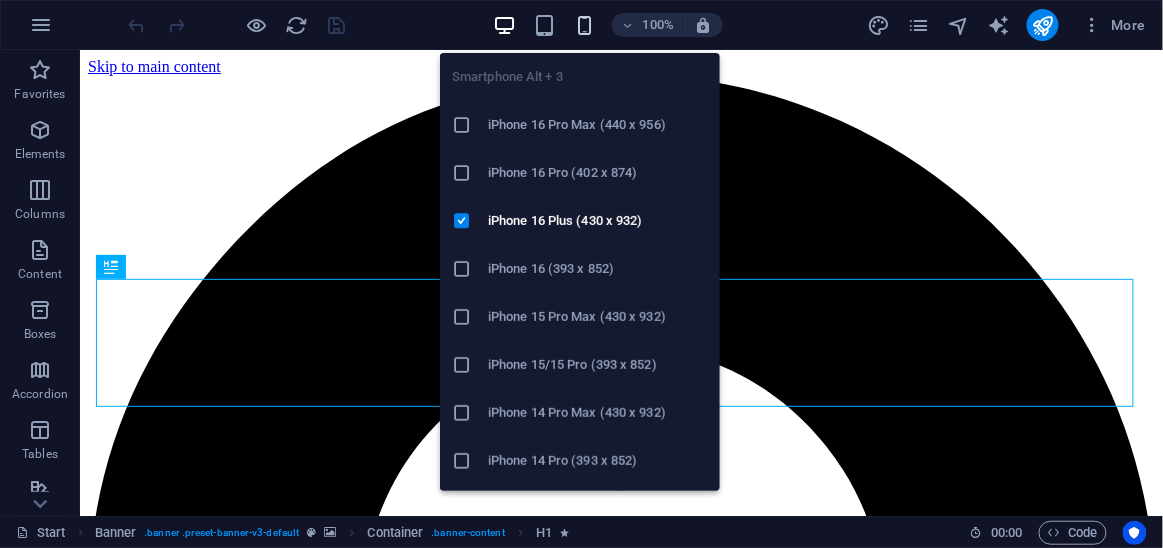 click at bounding box center [584, 25] 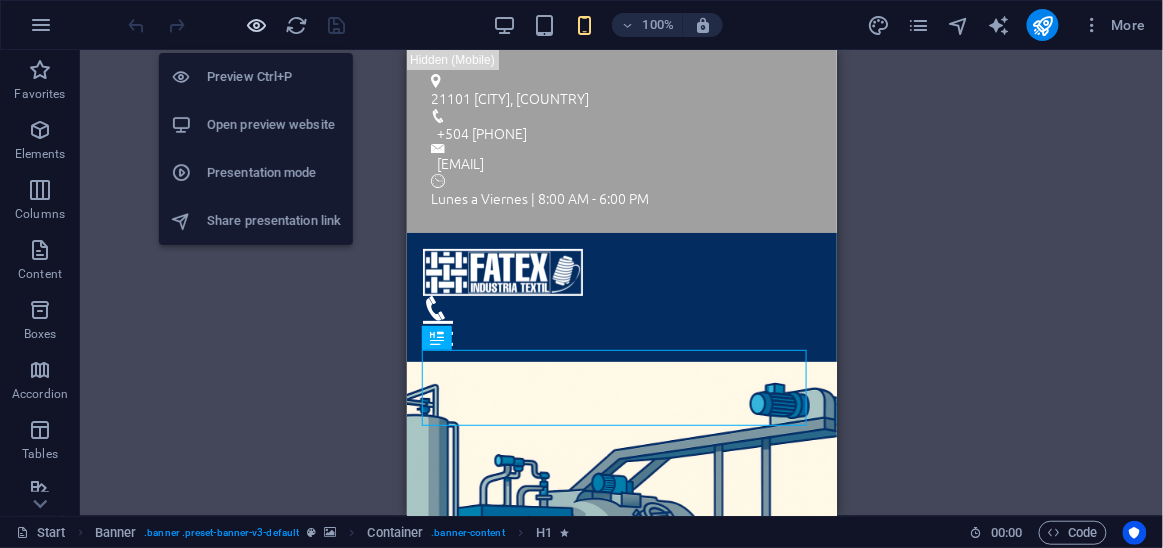 click at bounding box center [257, 25] 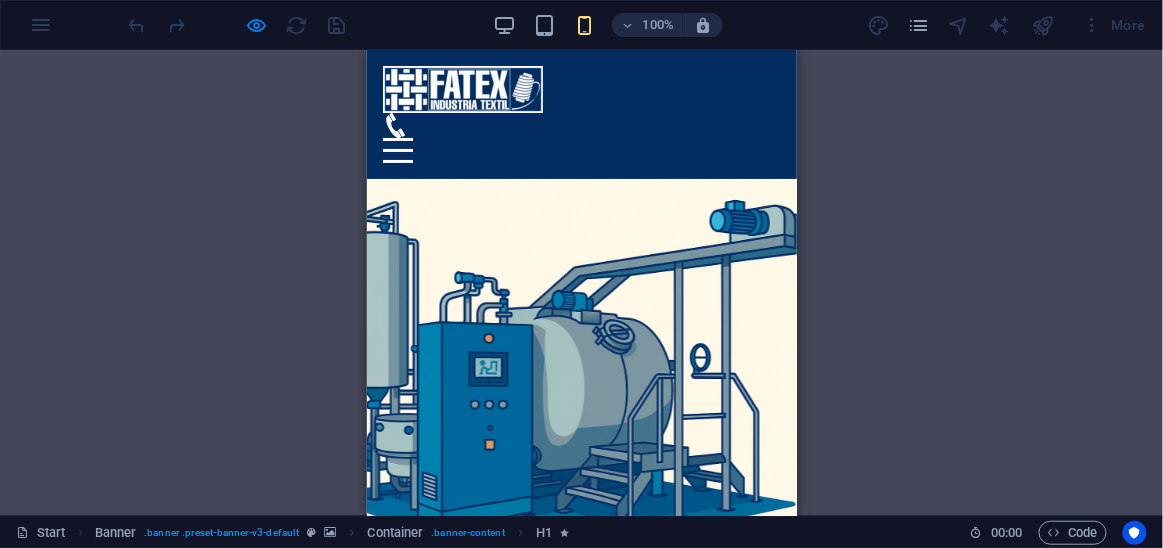 click 